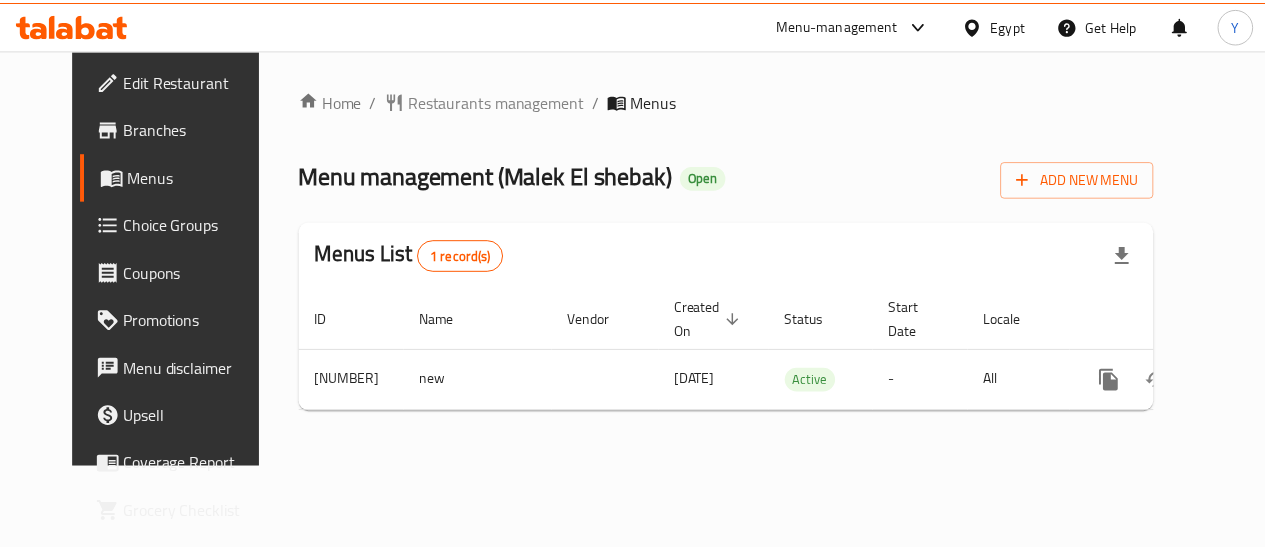 scroll, scrollTop: 0, scrollLeft: 0, axis: both 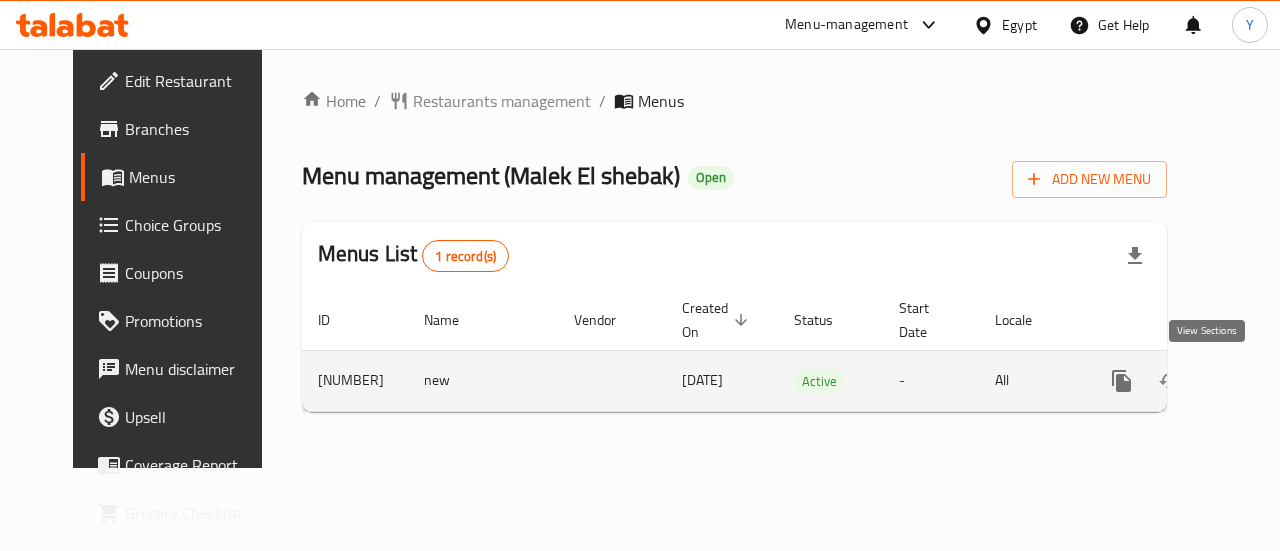 click 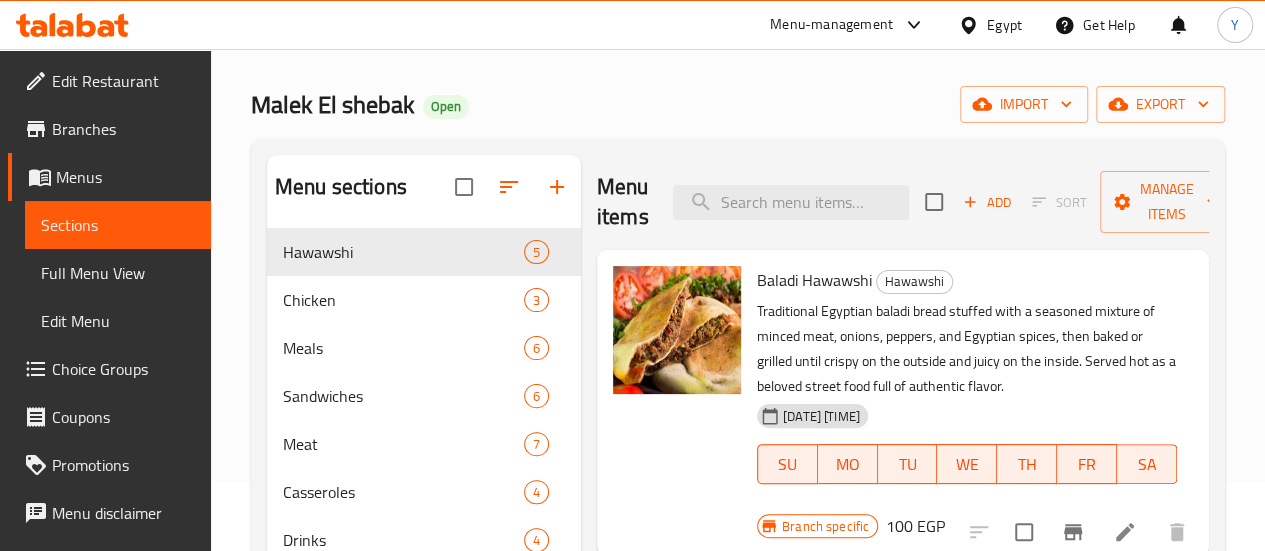 scroll, scrollTop: 100, scrollLeft: 0, axis: vertical 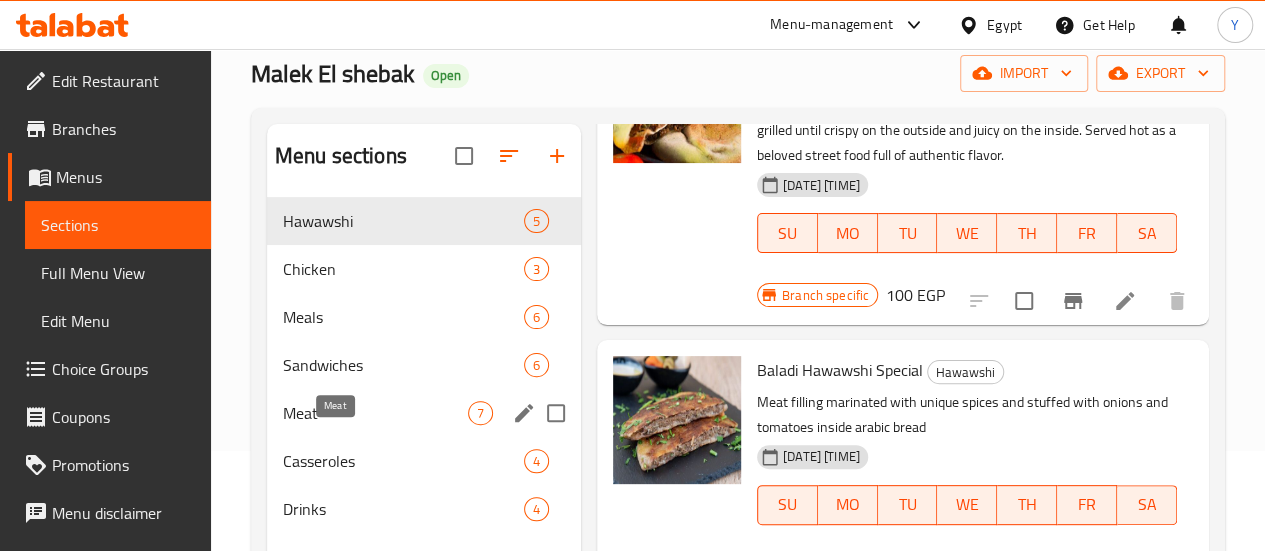 click on "Meat" at bounding box center [375, 413] 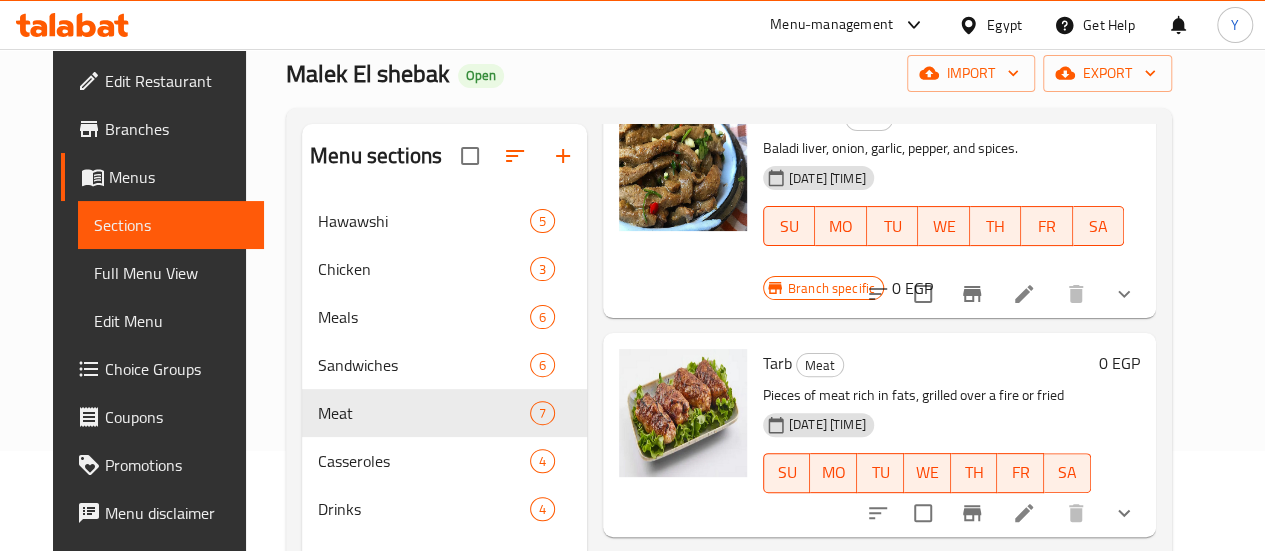 scroll, scrollTop: 1082, scrollLeft: 0, axis: vertical 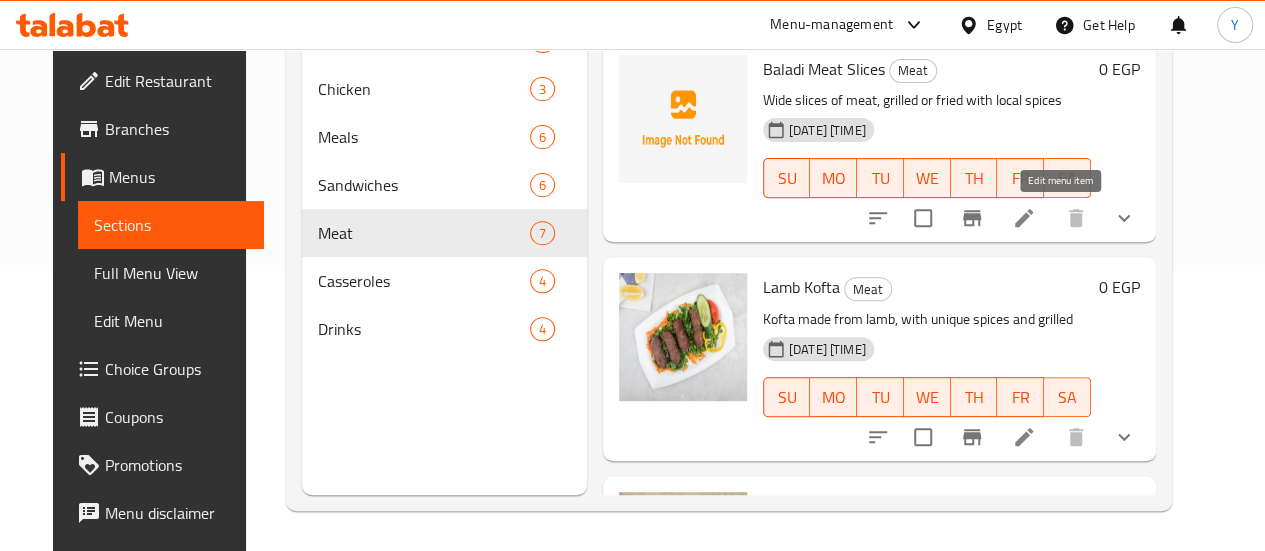 click 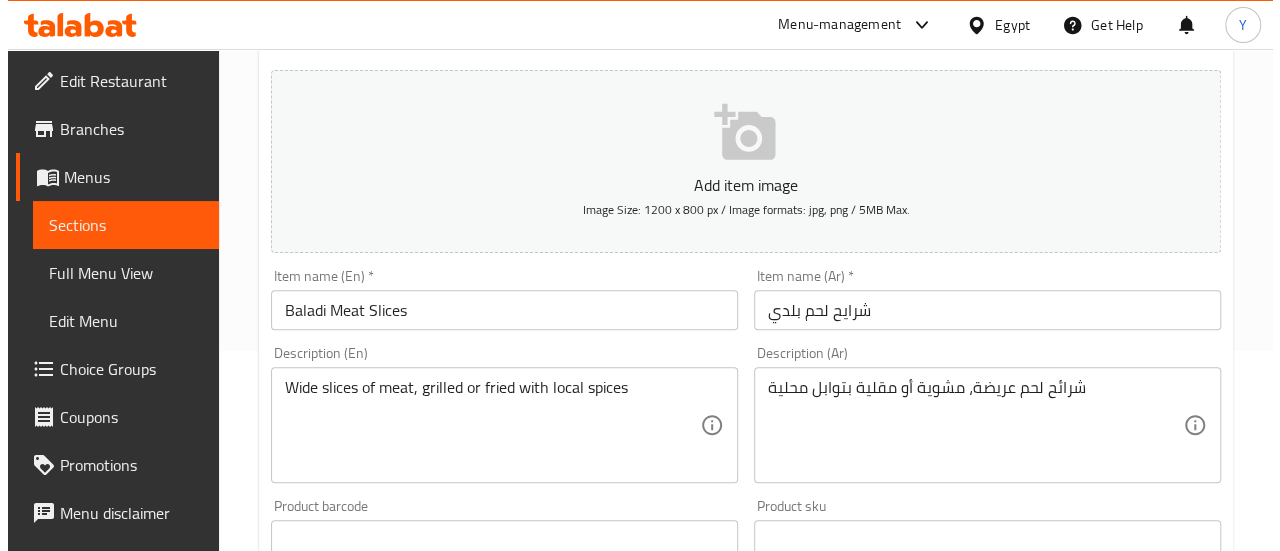 scroll, scrollTop: 100, scrollLeft: 0, axis: vertical 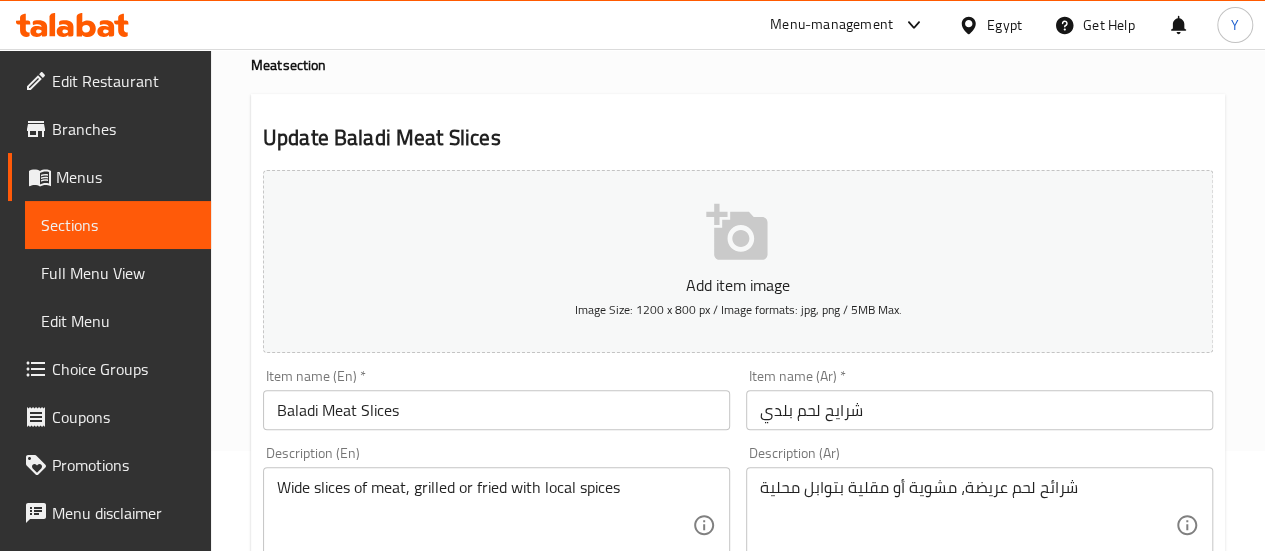click 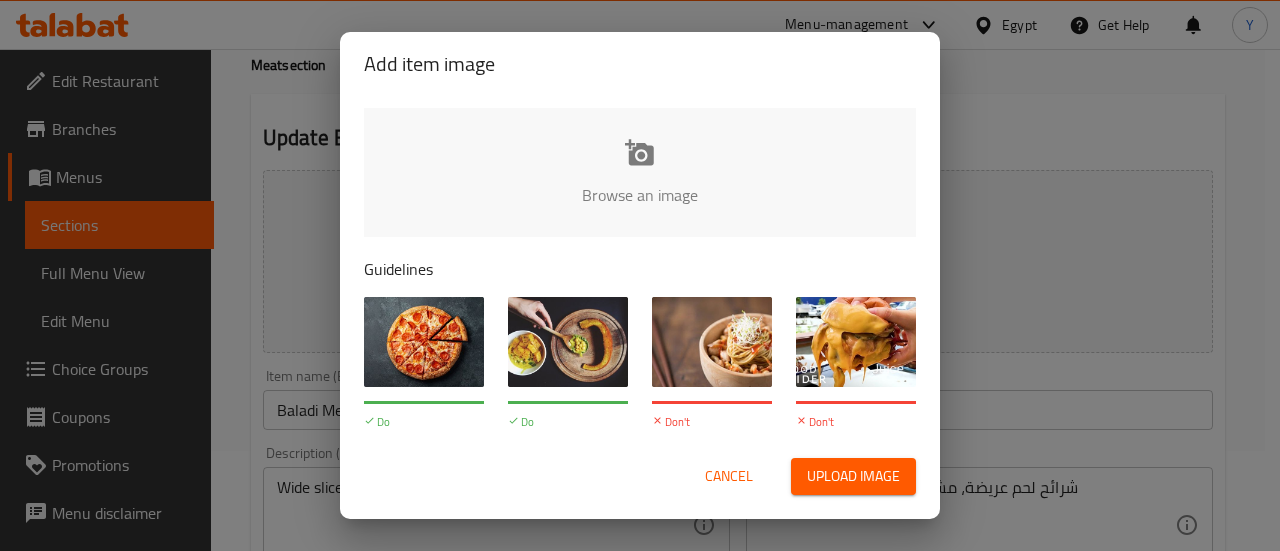 click on "Cancel" at bounding box center [729, 476] 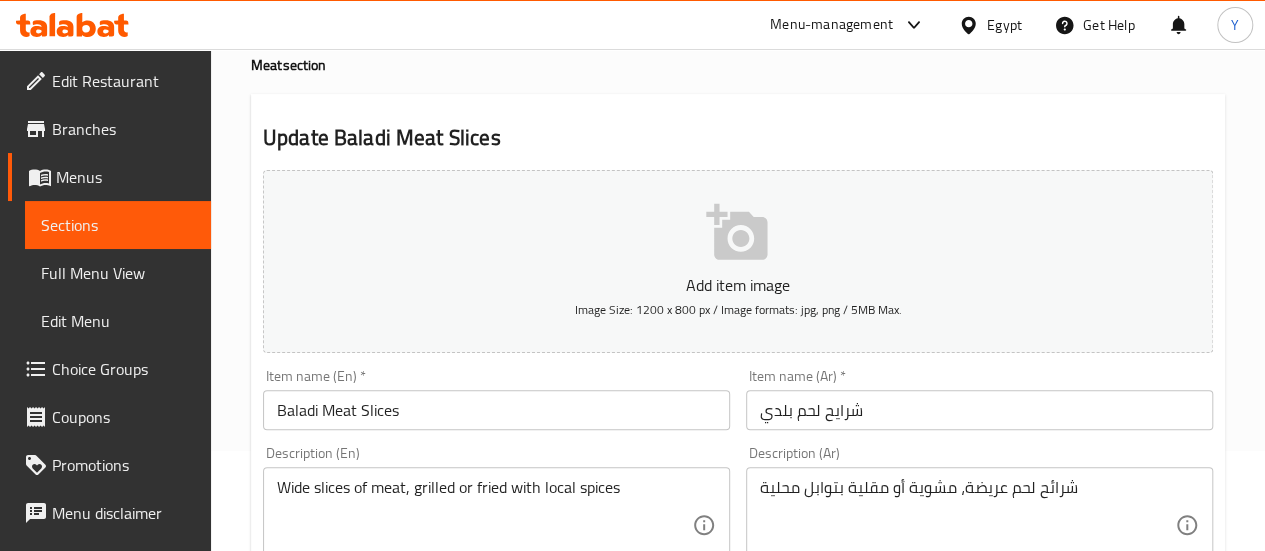 click 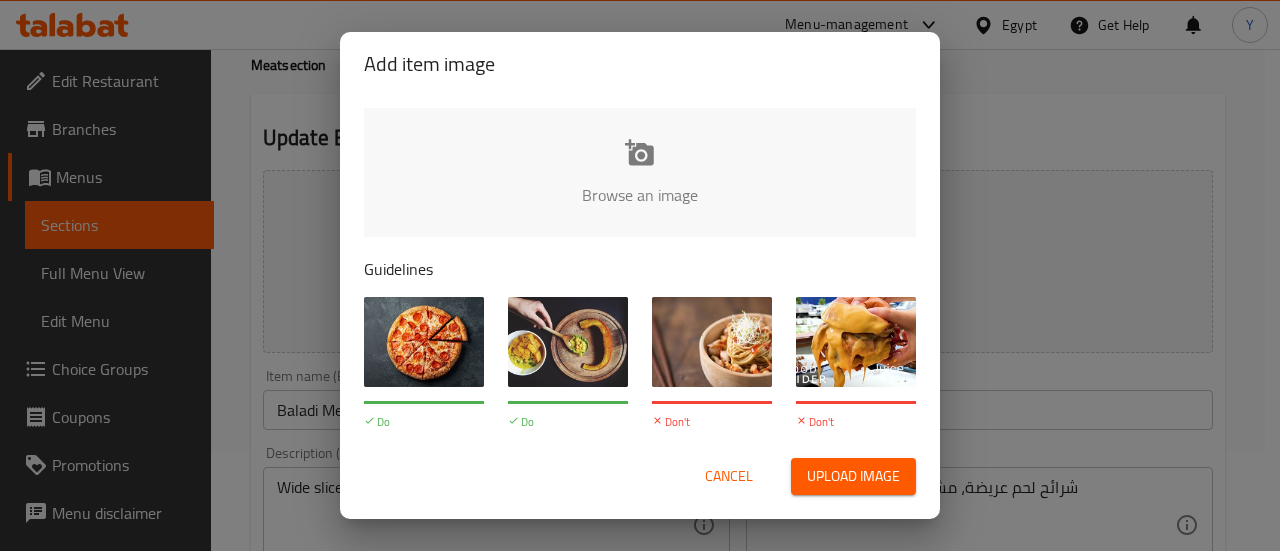 click at bounding box center (1316, 201) 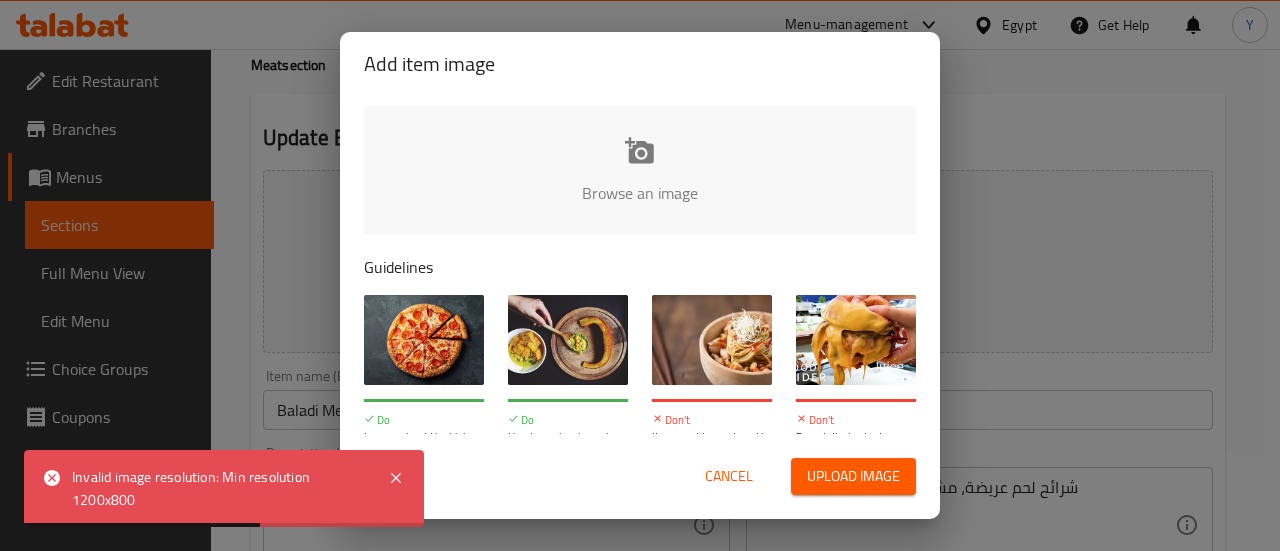 scroll, scrollTop: 0, scrollLeft: 0, axis: both 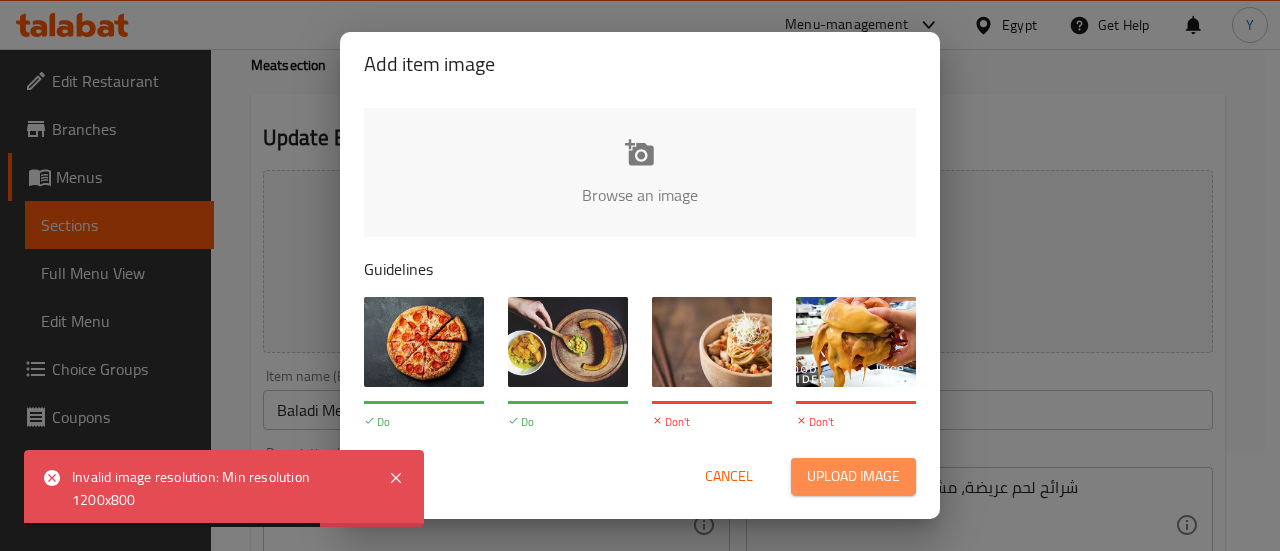 click on "Upload image" at bounding box center [853, 476] 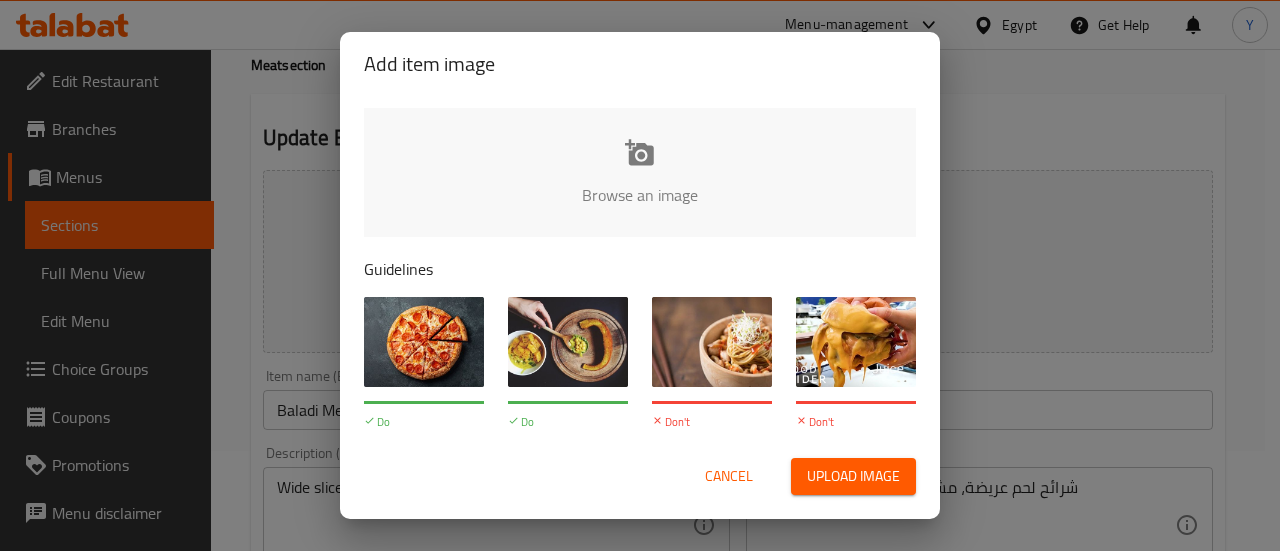 scroll, scrollTop: 54, scrollLeft: 0, axis: vertical 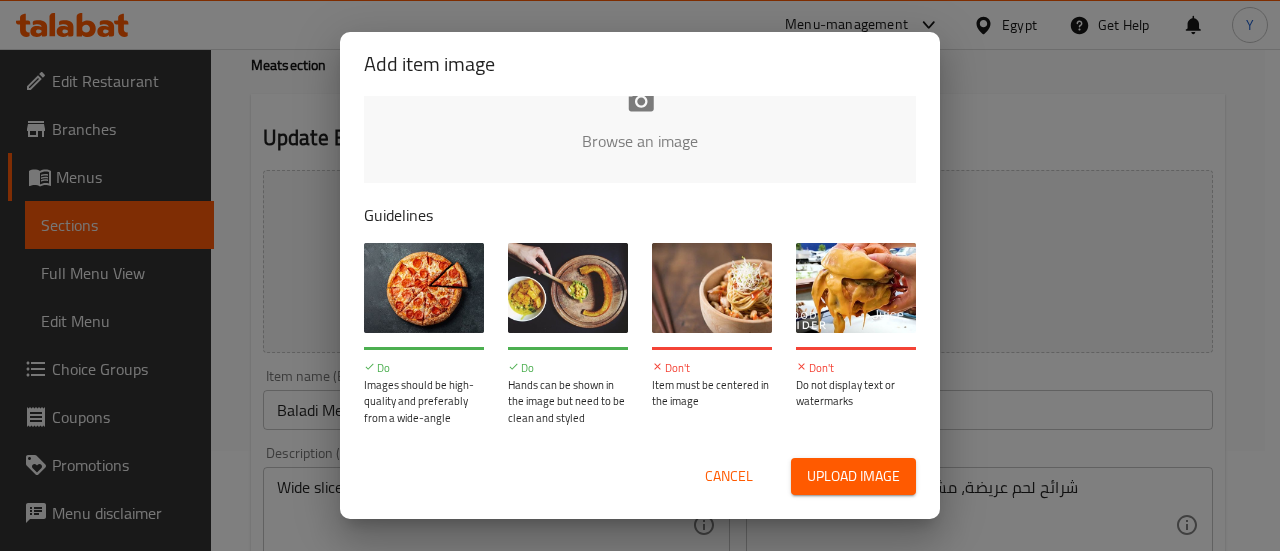 click on "Upload image" at bounding box center [853, 476] 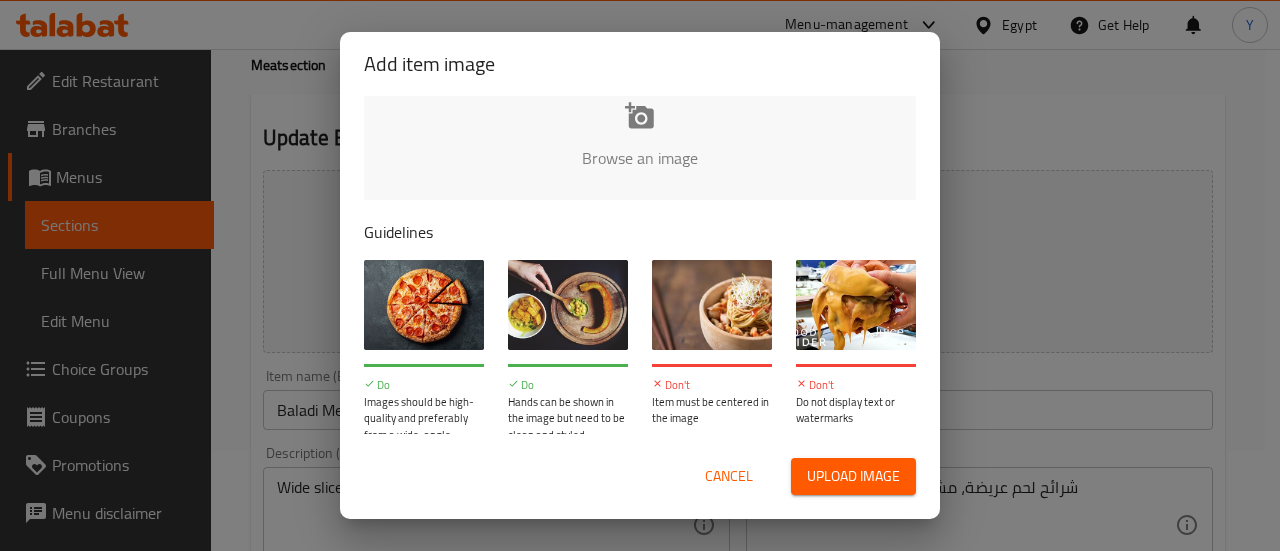 scroll, scrollTop: 54, scrollLeft: 0, axis: vertical 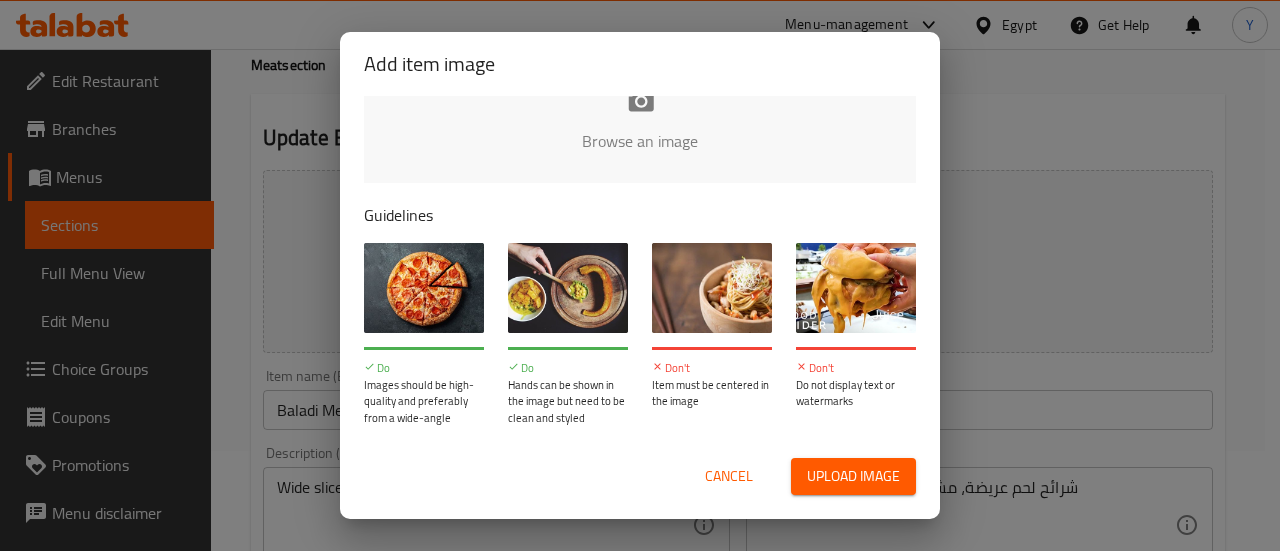 click on "Upload image" at bounding box center [853, 476] 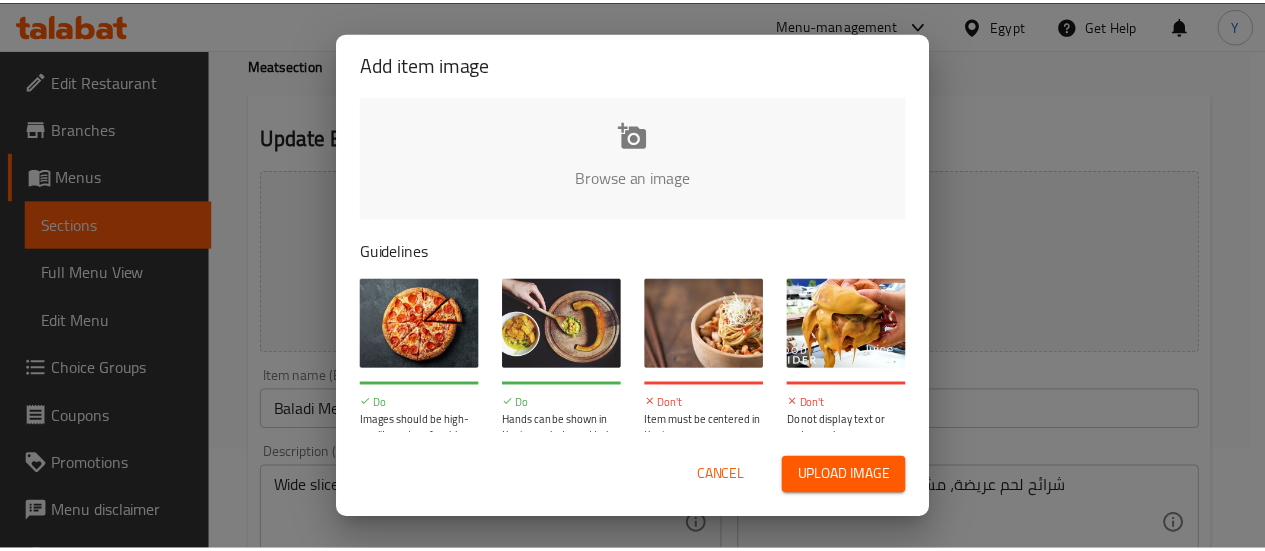 scroll, scrollTop: 0, scrollLeft: 0, axis: both 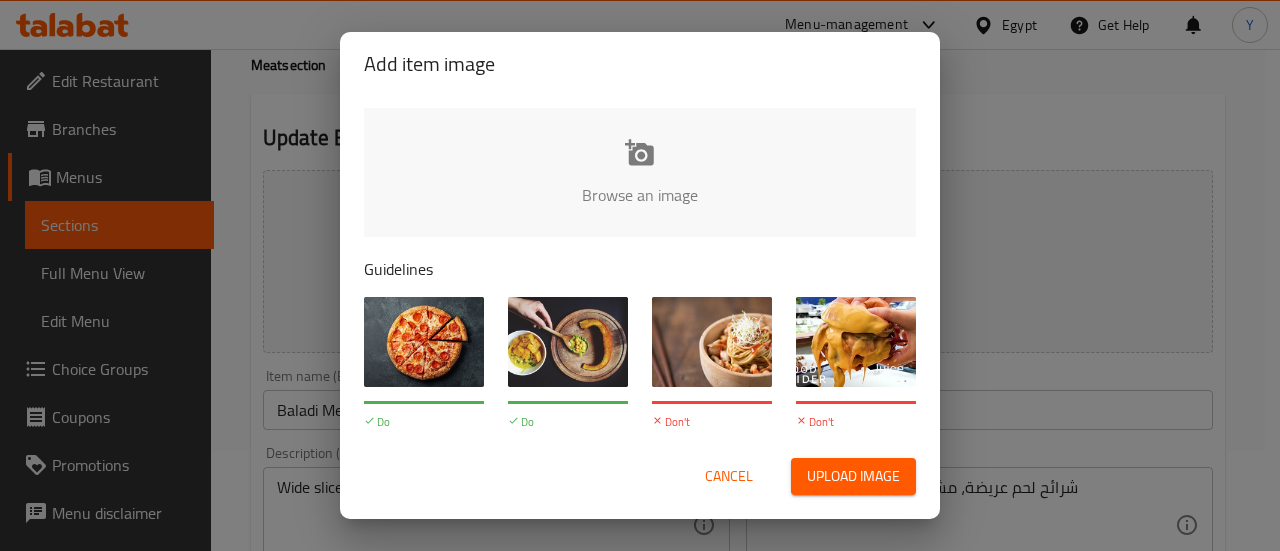 click at bounding box center (1316, 201) 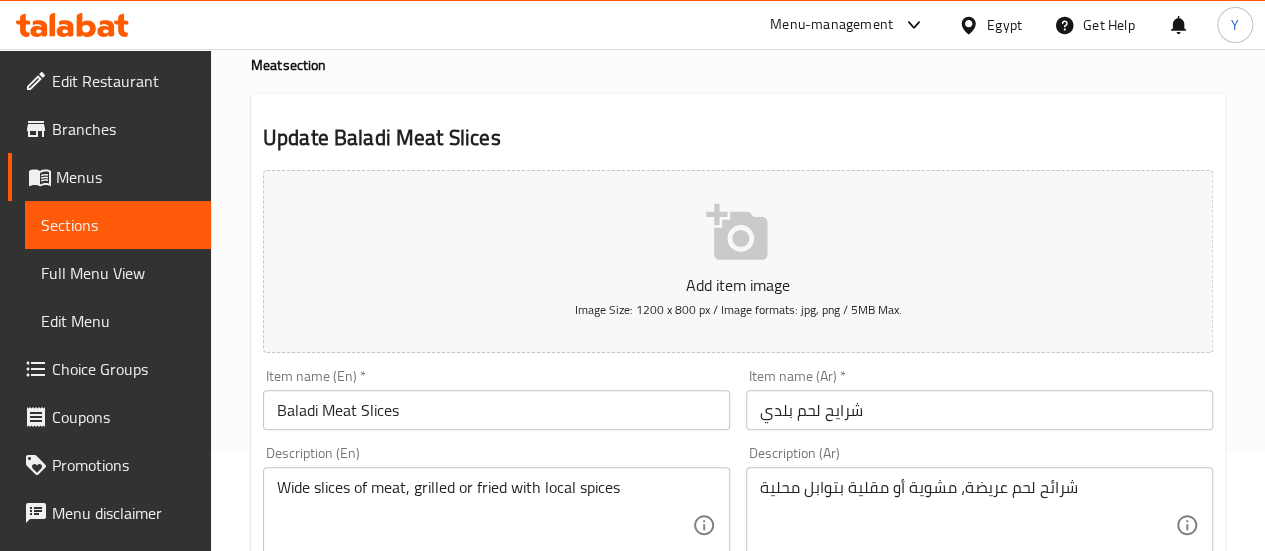 click 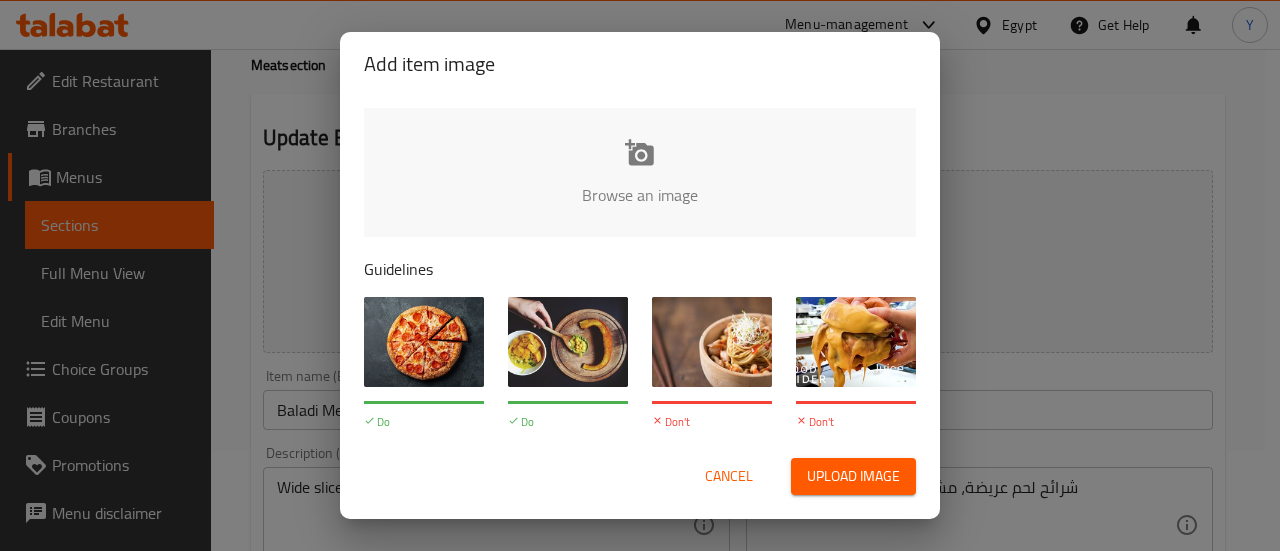 click at bounding box center (1316, 201) 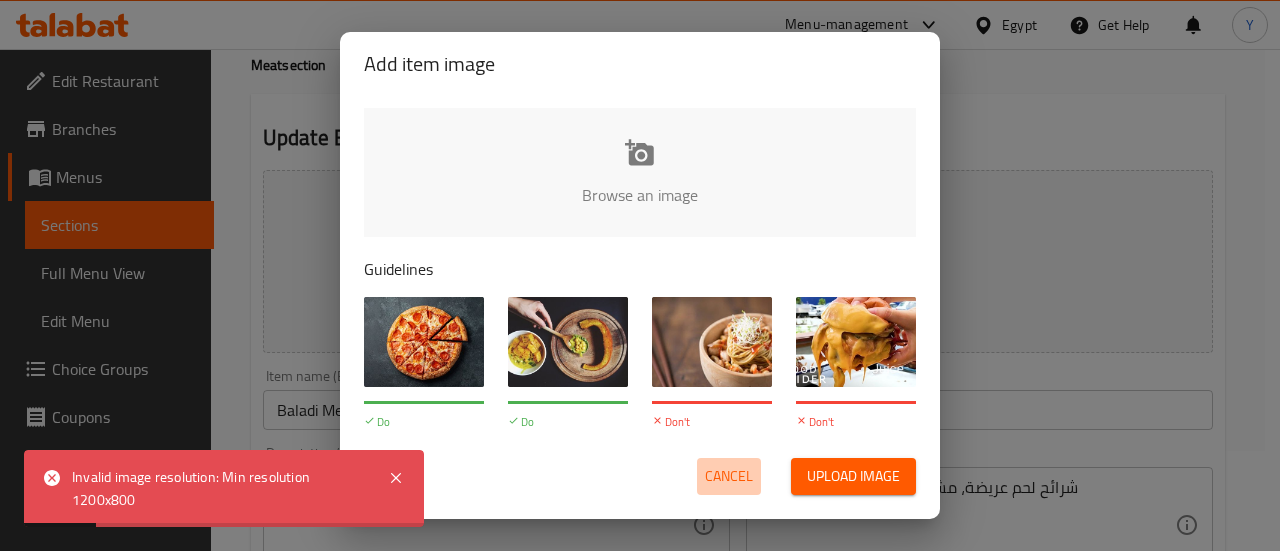 click on "Cancel" at bounding box center [729, 476] 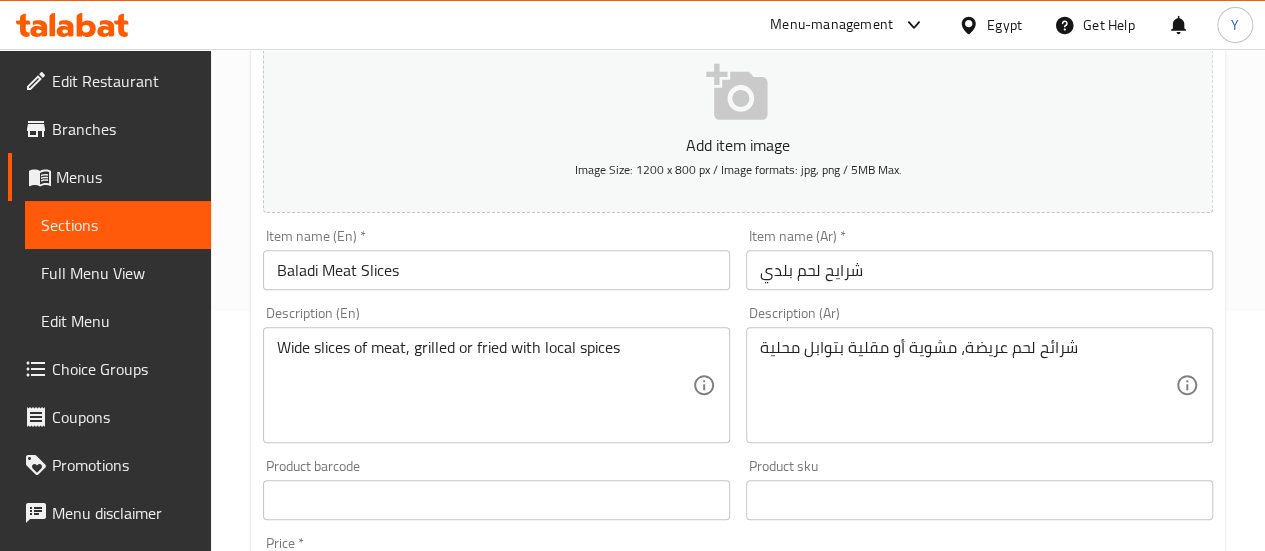 scroll, scrollTop: 300, scrollLeft: 0, axis: vertical 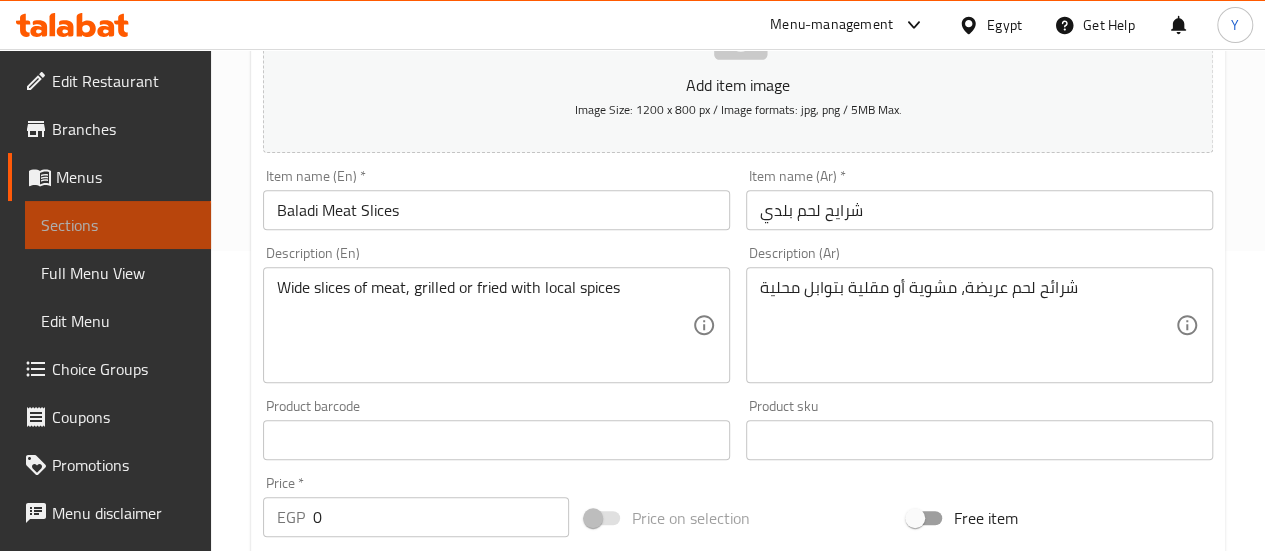 click on "Sections" at bounding box center [118, 225] 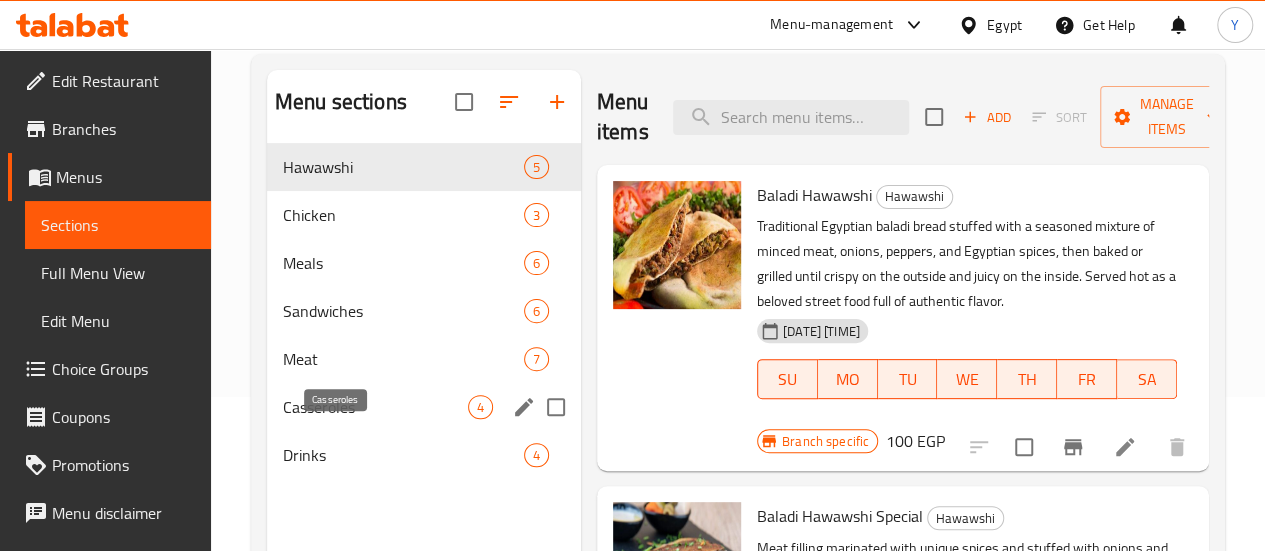 scroll, scrollTop: 200, scrollLeft: 0, axis: vertical 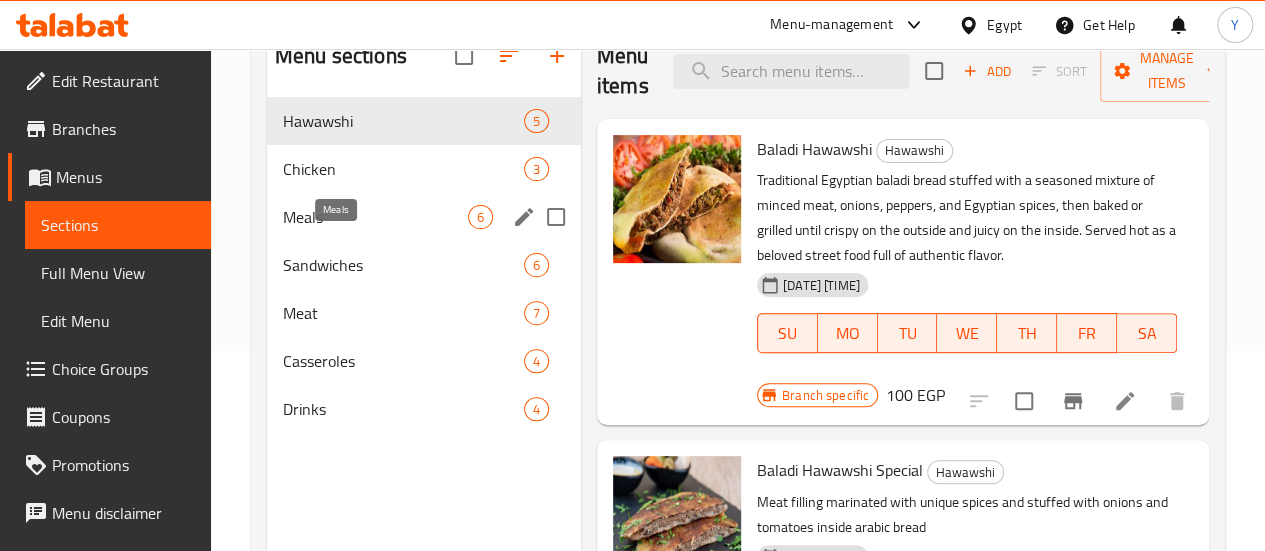 click on "Meals" at bounding box center [375, 217] 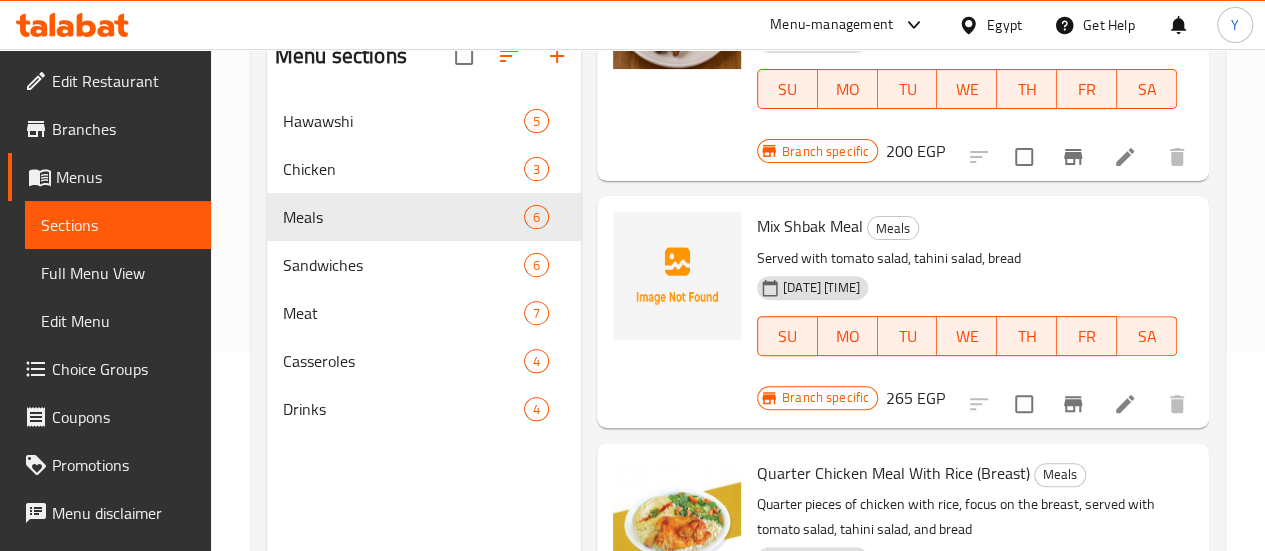 scroll, scrollTop: 200, scrollLeft: 0, axis: vertical 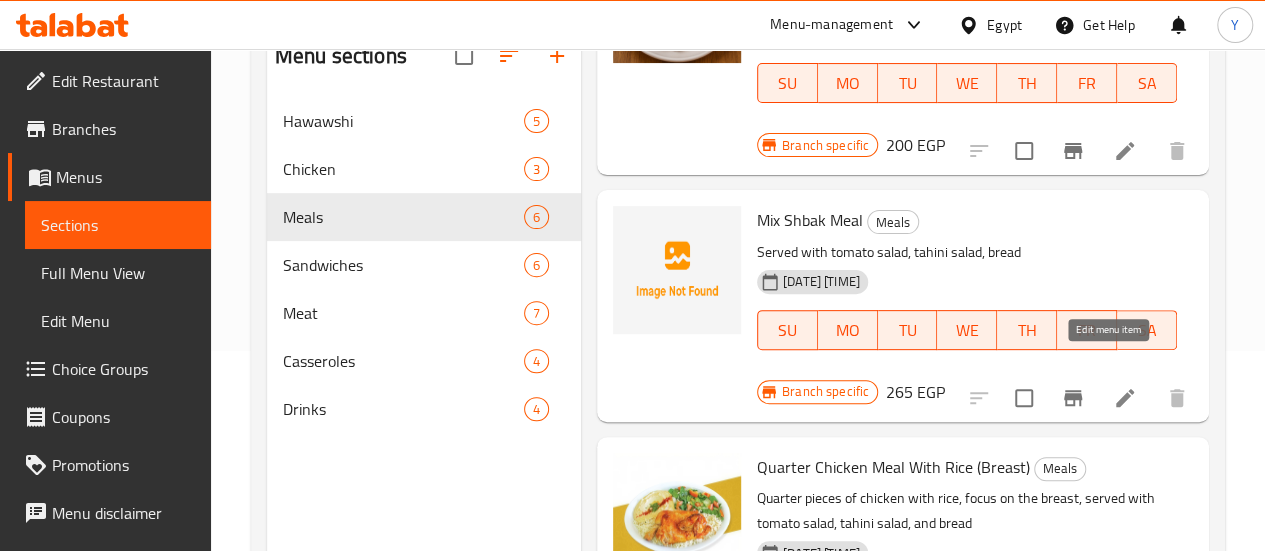 click 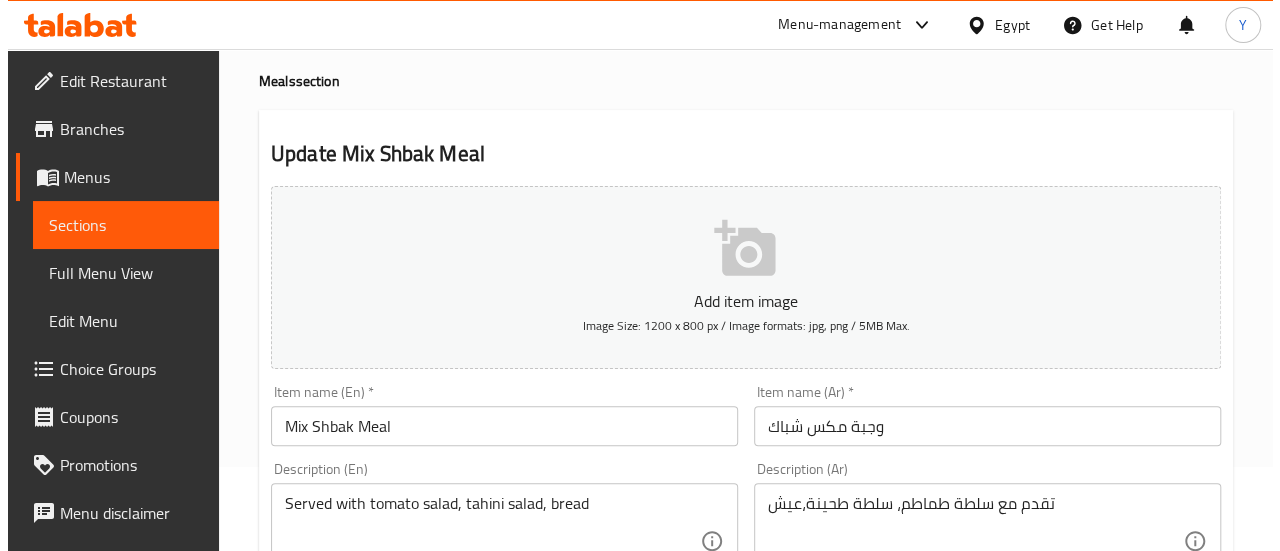 scroll, scrollTop: 200, scrollLeft: 0, axis: vertical 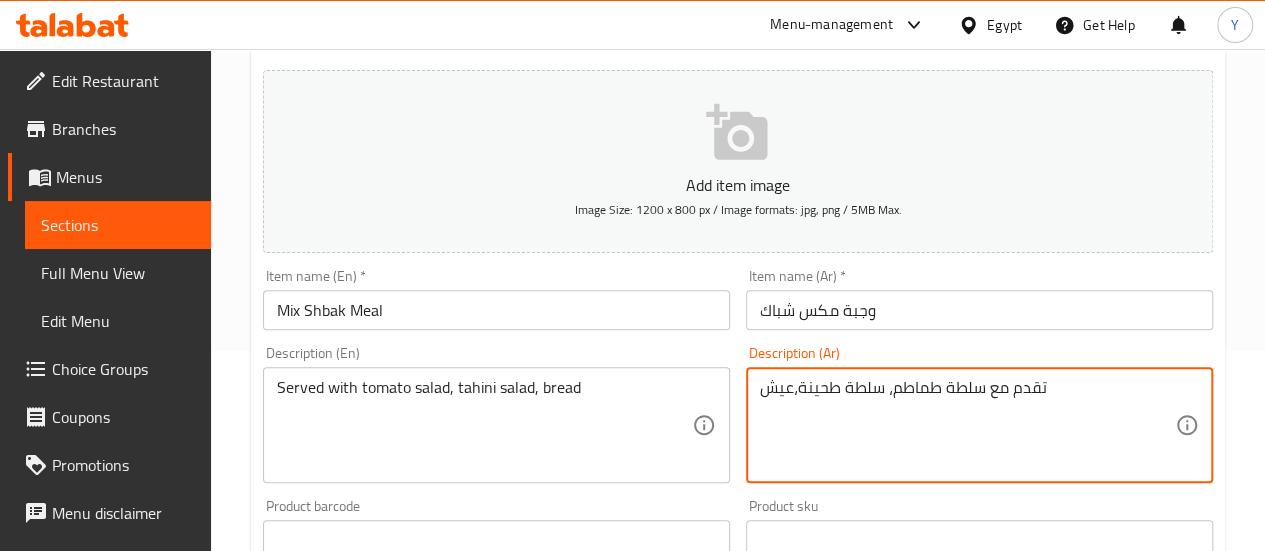 click on "تقدم مع سلطة طماطم، سلطة طحينة،عيش" at bounding box center (967, 425) 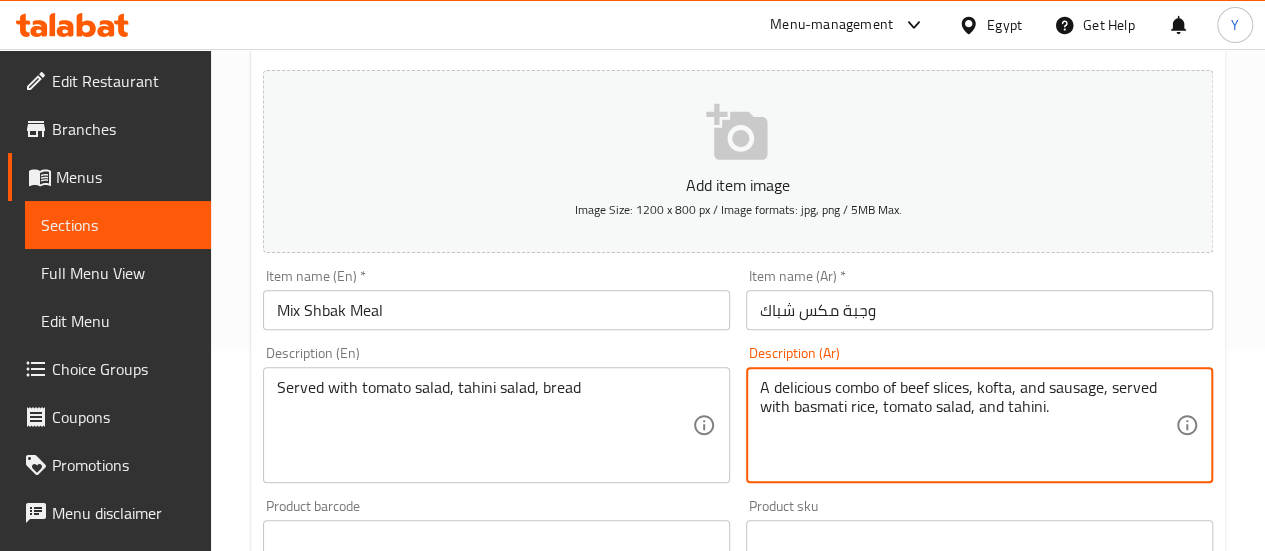 type on "تقدم مع سلطة طماطم، سلطة طحينة،عيش" 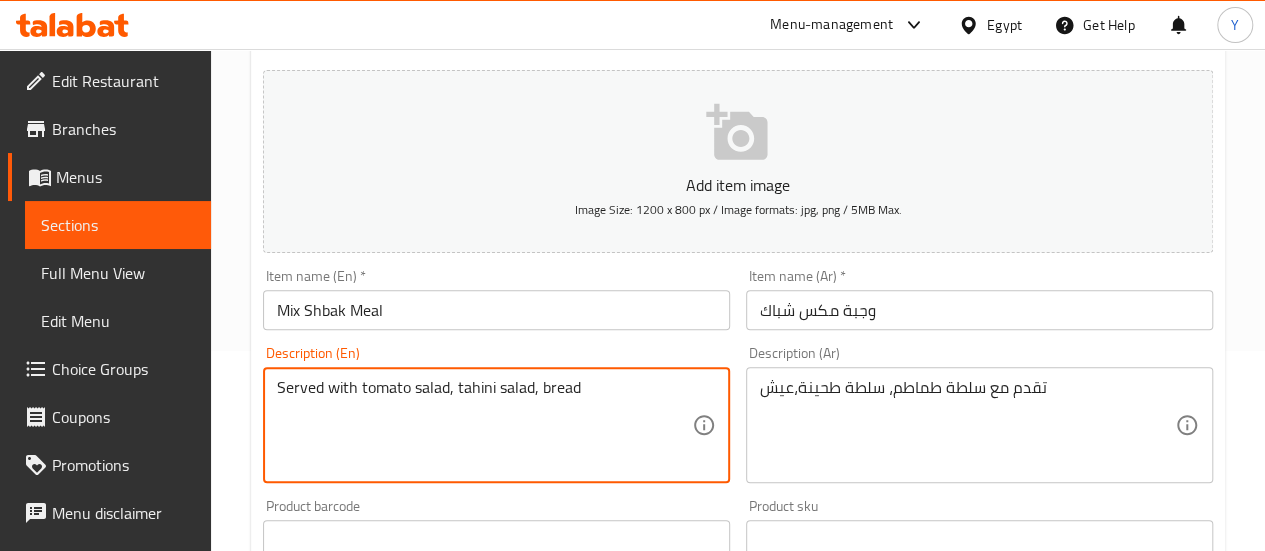 click on "Served with tomato salad, tahini salad, bread" at bounding box center [484, 425] 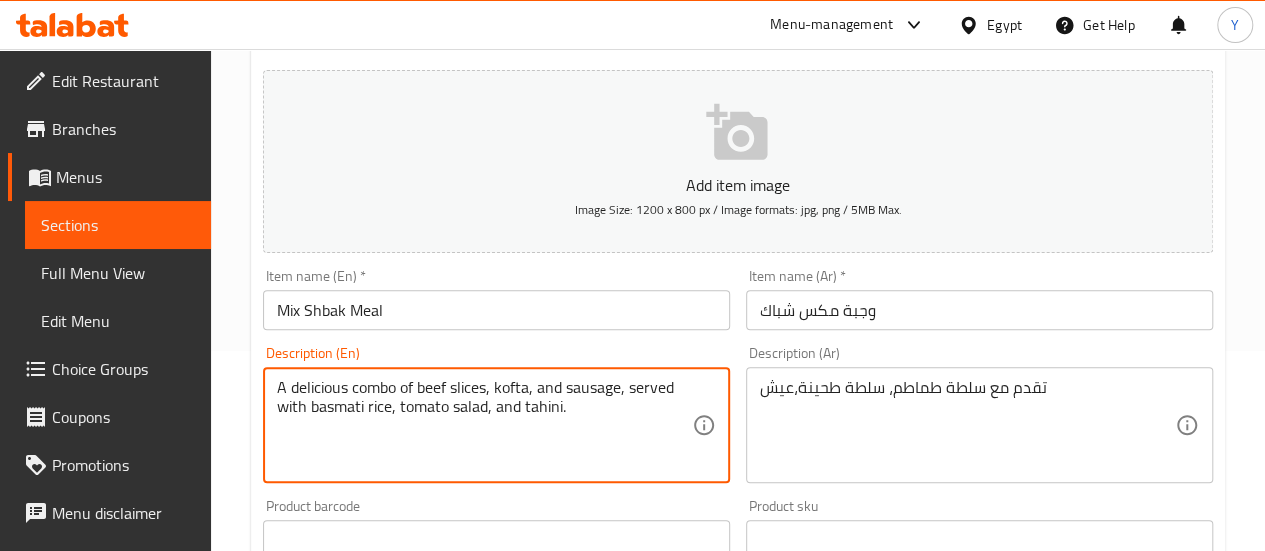 type on "A delicious combo of beef slices, kofta, and sausage, served with basmati rice, tomato salad, and tahini." 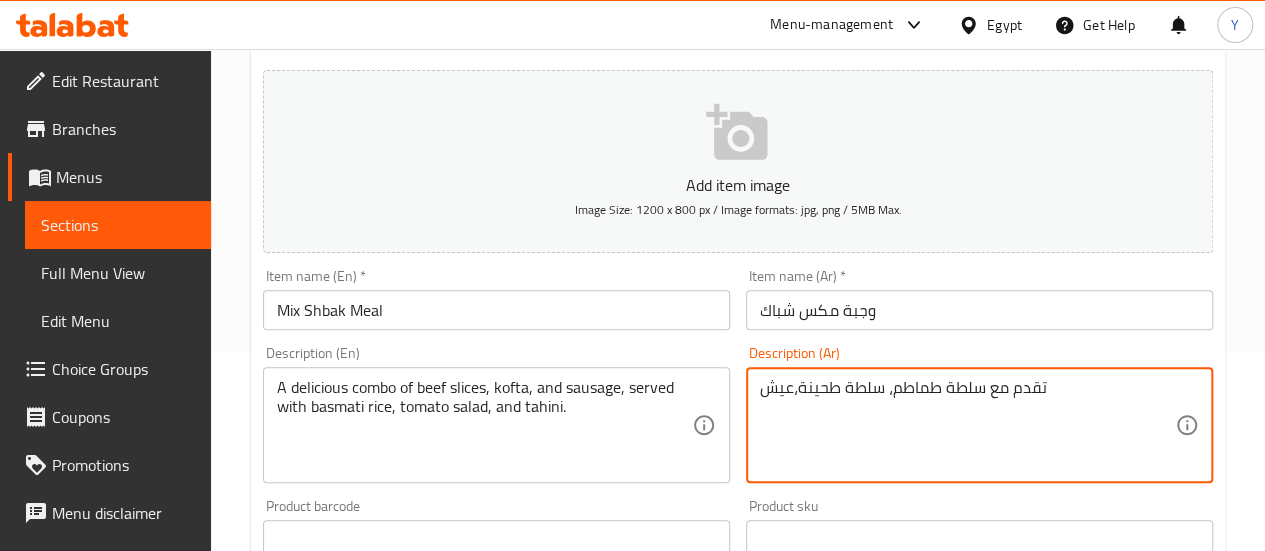 click on "تقدم مع سلطة طماطم، سلطة طحينة،عيش" at bounding box center [967, 425] 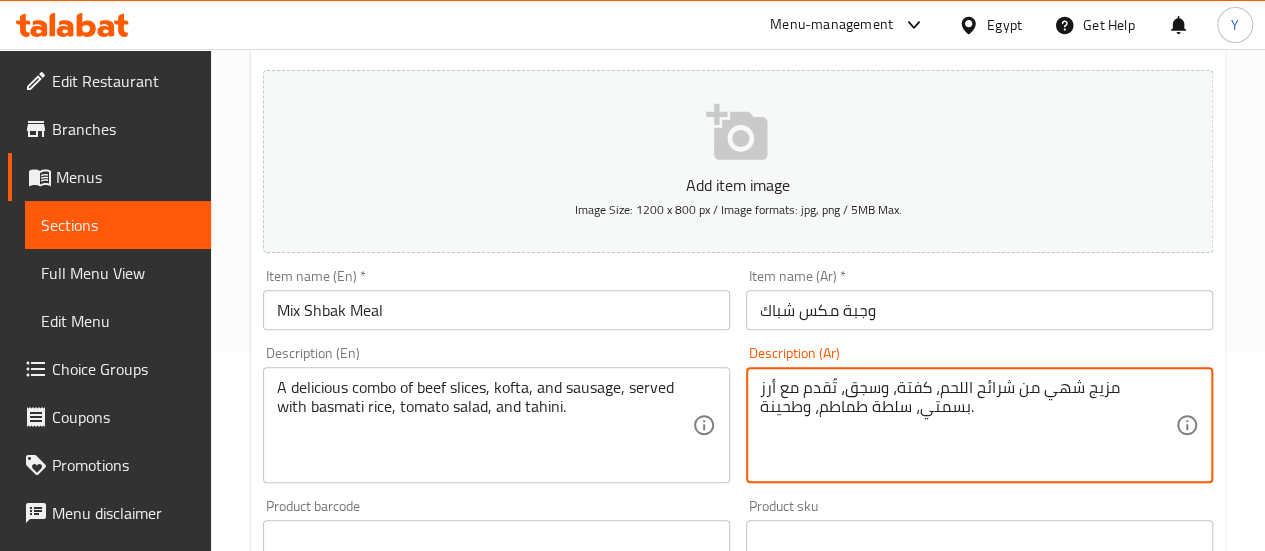 type on "مزيج شهي من شرائح اللحم، كفتة، وسجق، تُقدم مع أرز بسمتي، سلطة طماطم، وطحينة." 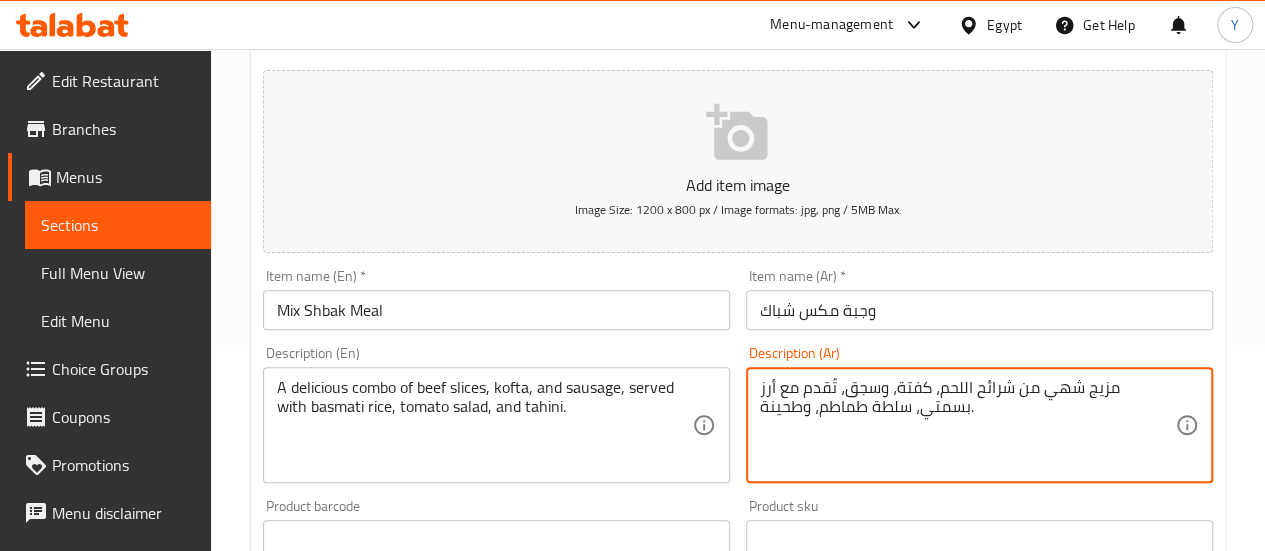 click 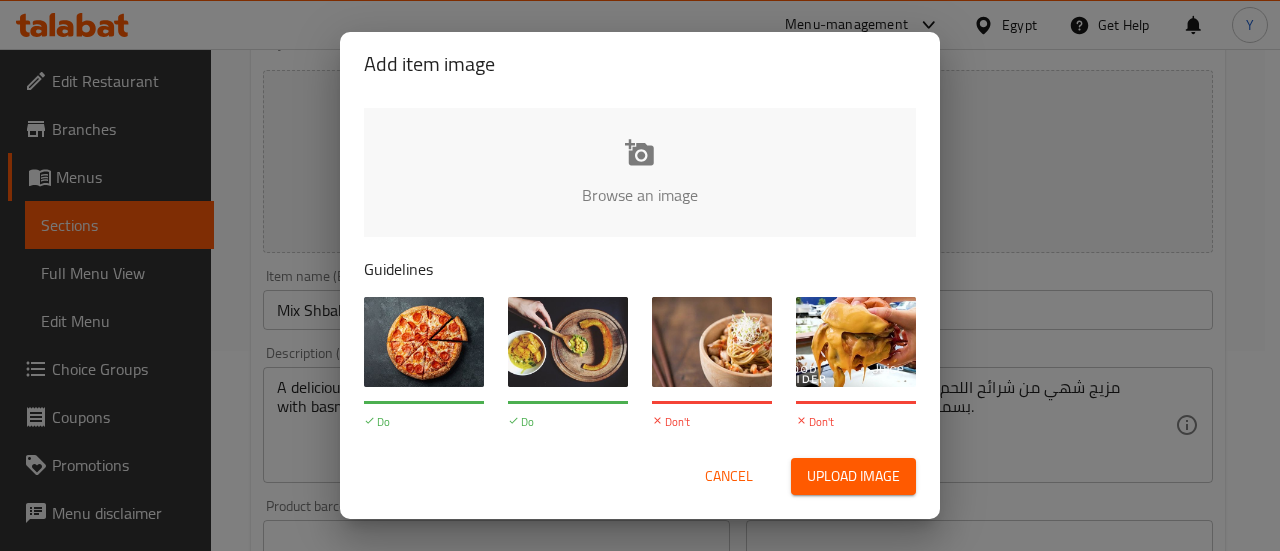 click at bounding box center [1316, 201] 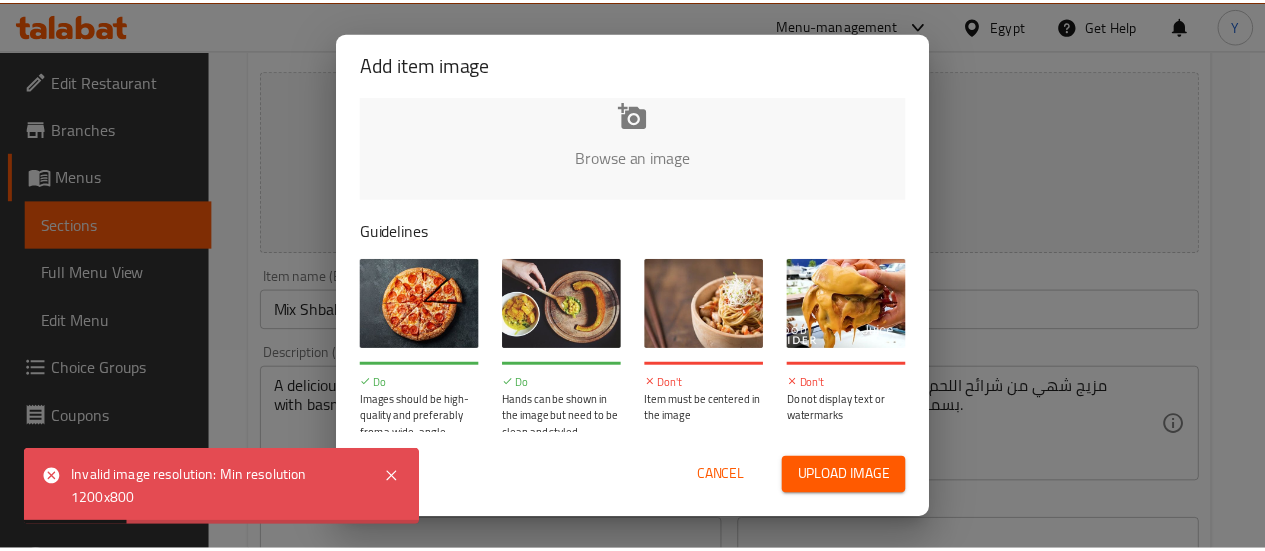 scroll, scrollTop: 54, scrollLeft: 0, axis: vertical 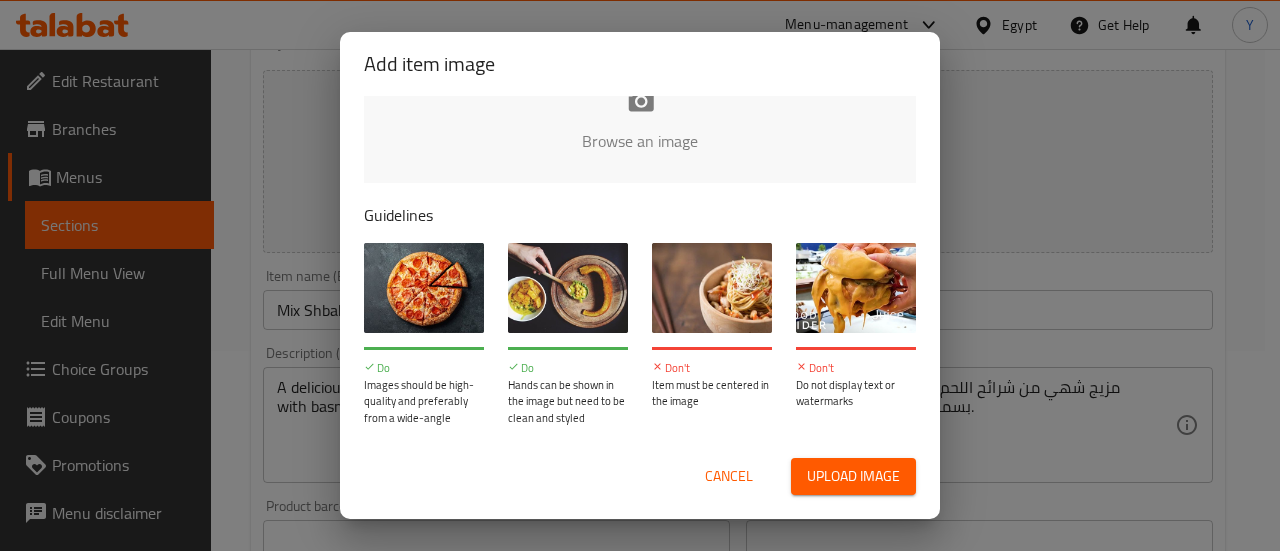 click at bounding box center [1316, 147] 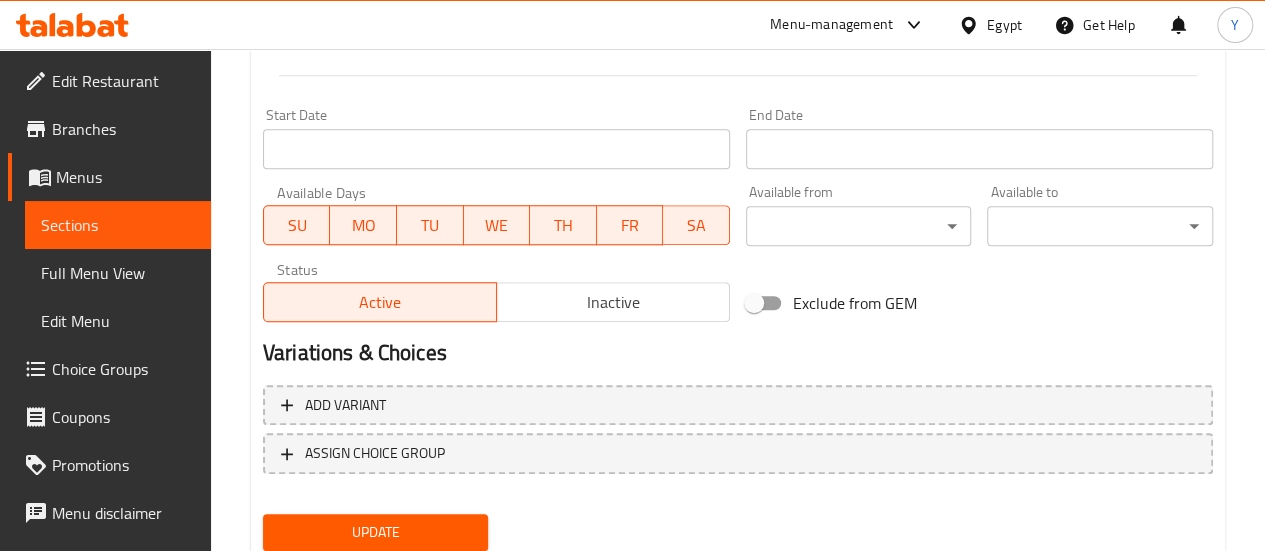 scroll, scrollTop: 861, scrollLeft: 0, axis: vertical 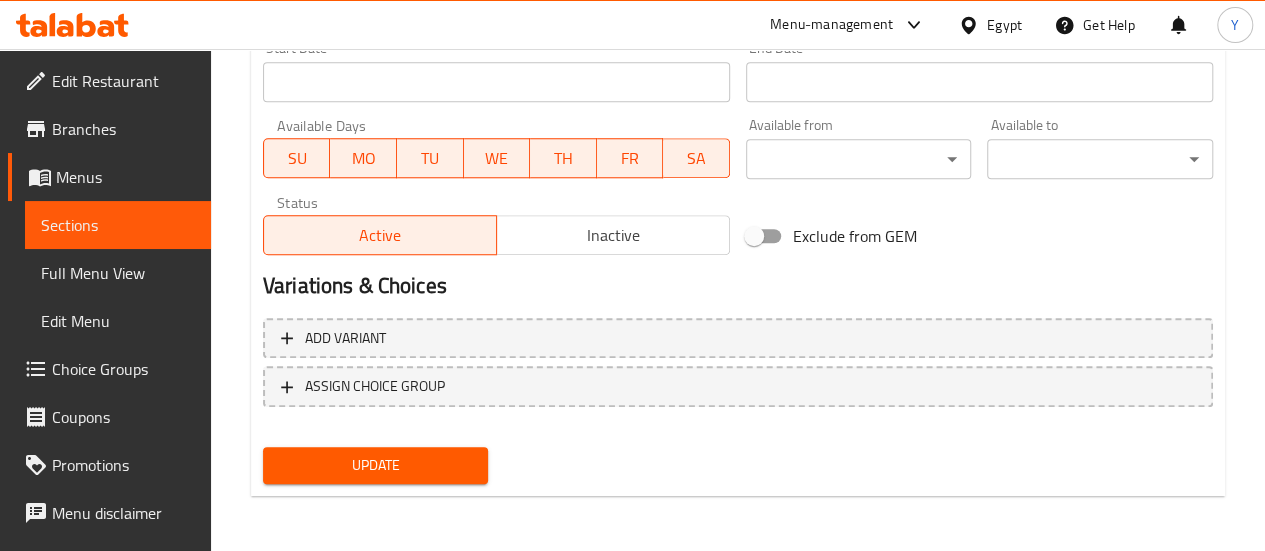 click on "Update" at bounding box center [376, 465] 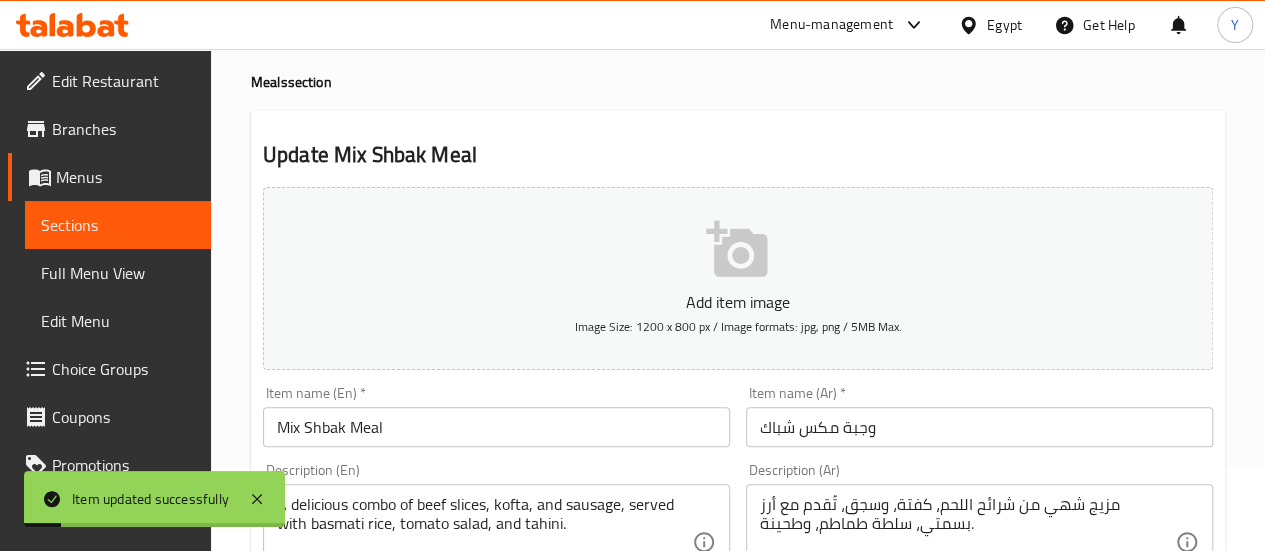 scroll, scrollTop: 0, scrollLeft: 0, axis: both 